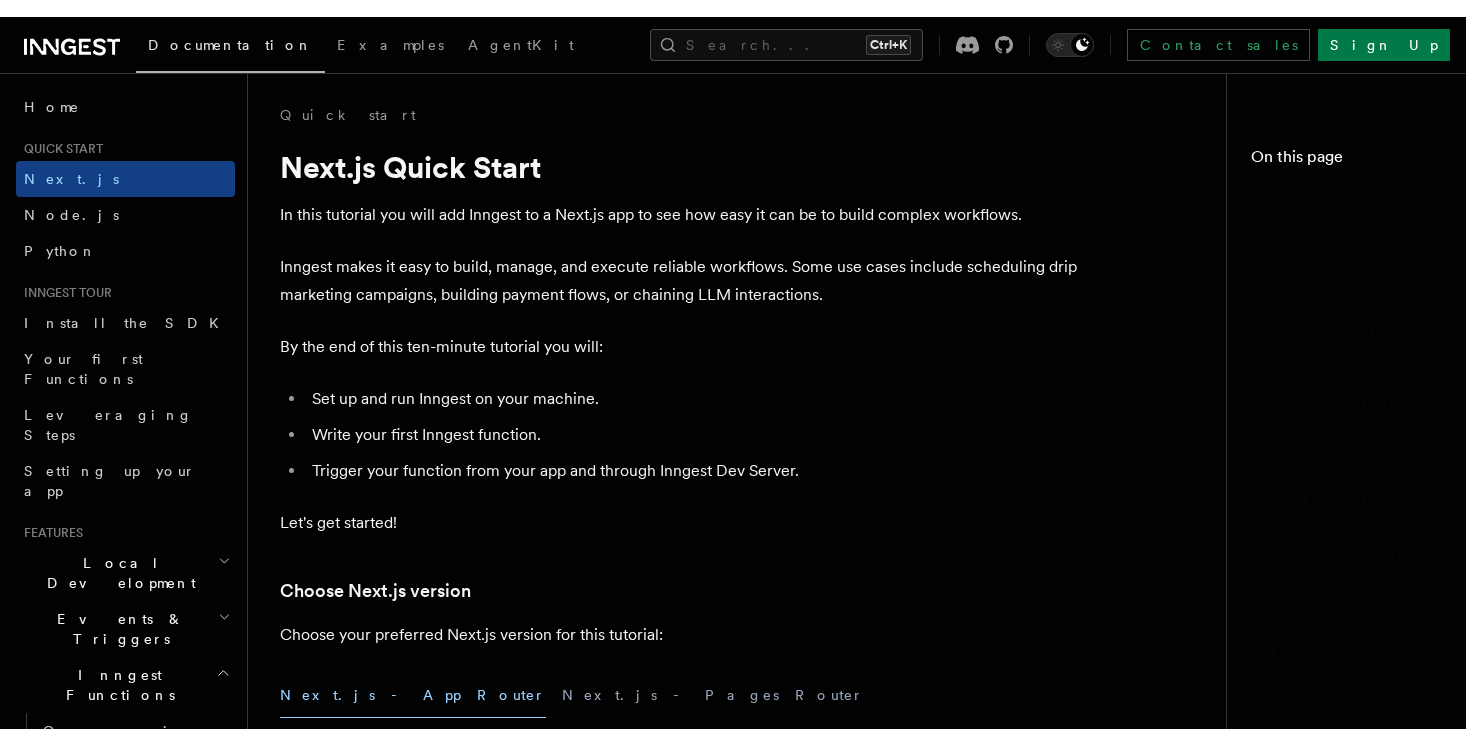 scroll, scrollTop: 0, scrollLeft: 0, axis: both 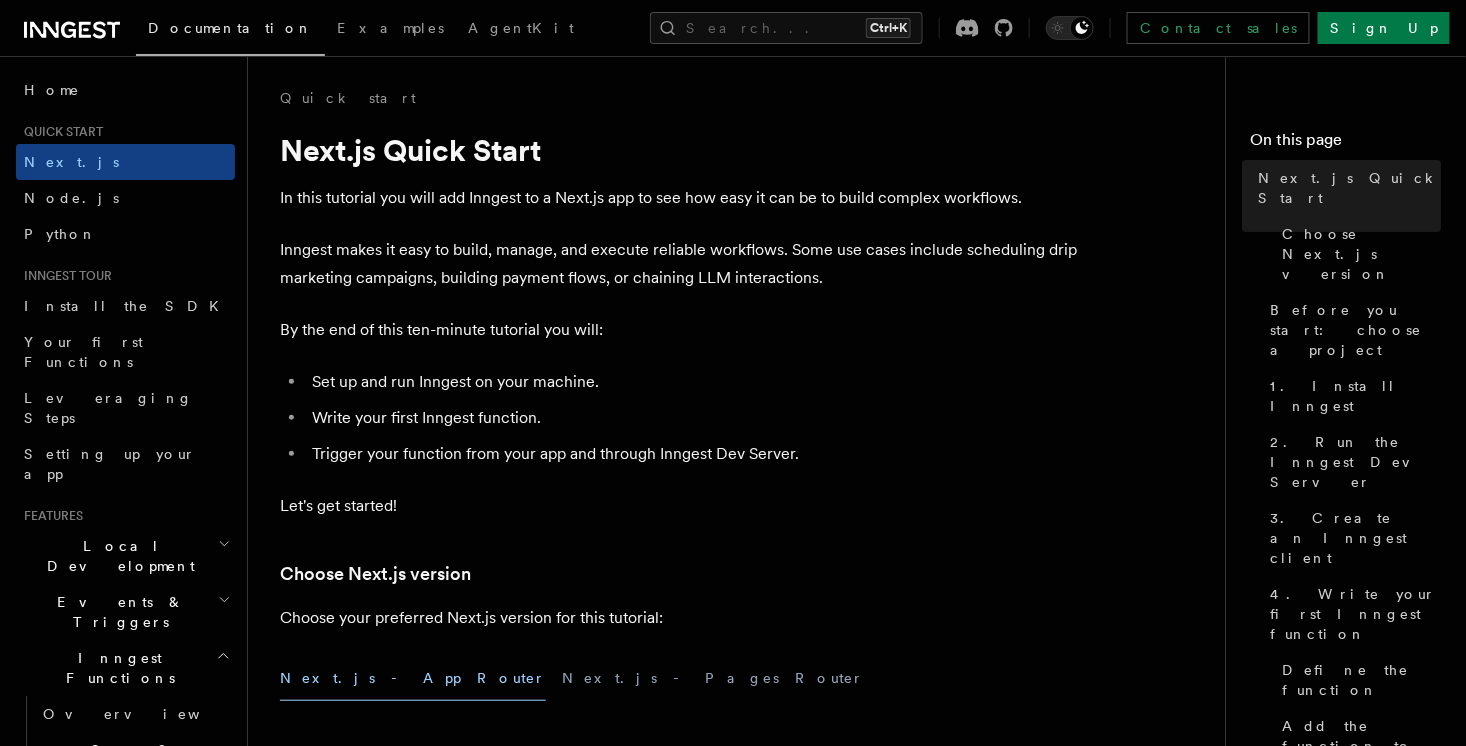 click 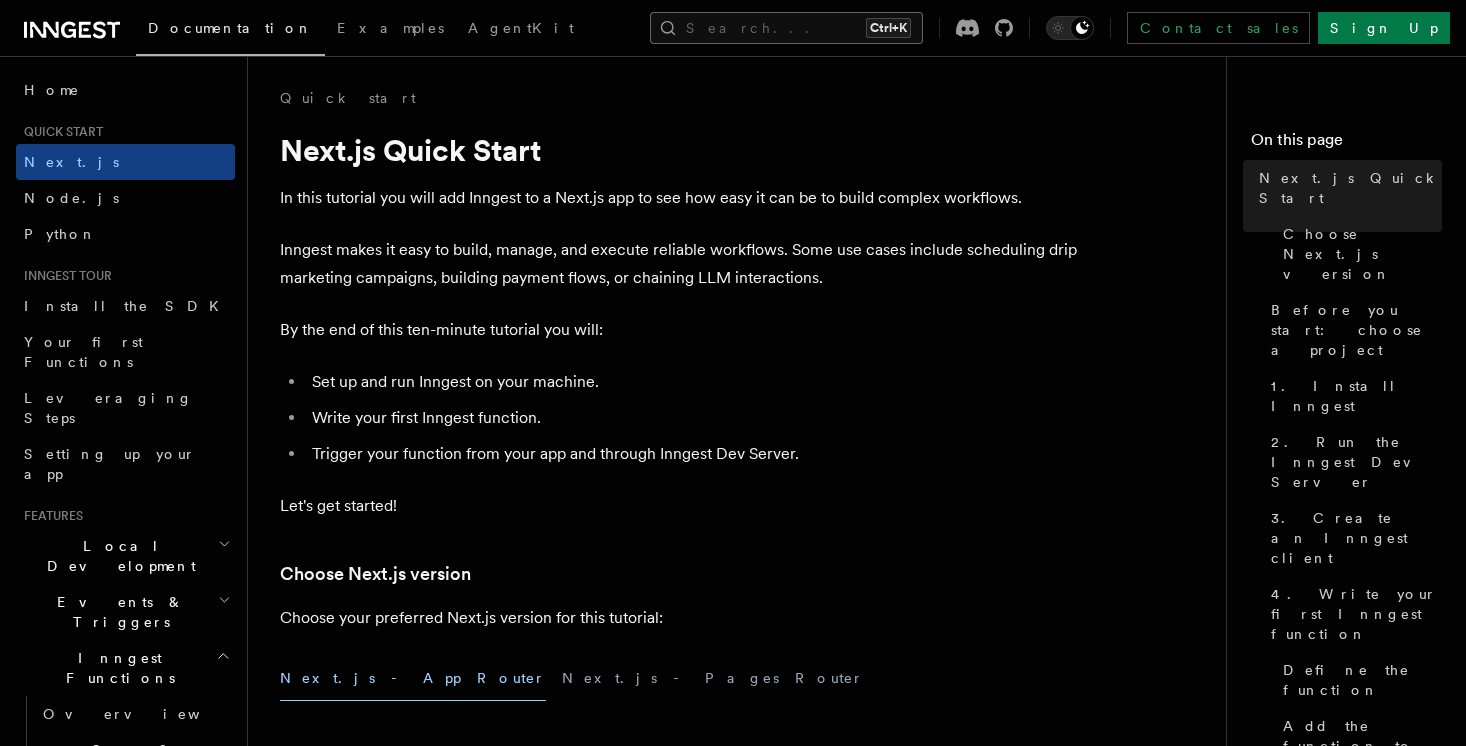 scroll, scrollTop: 0, scrollLeft: 0, axis: both 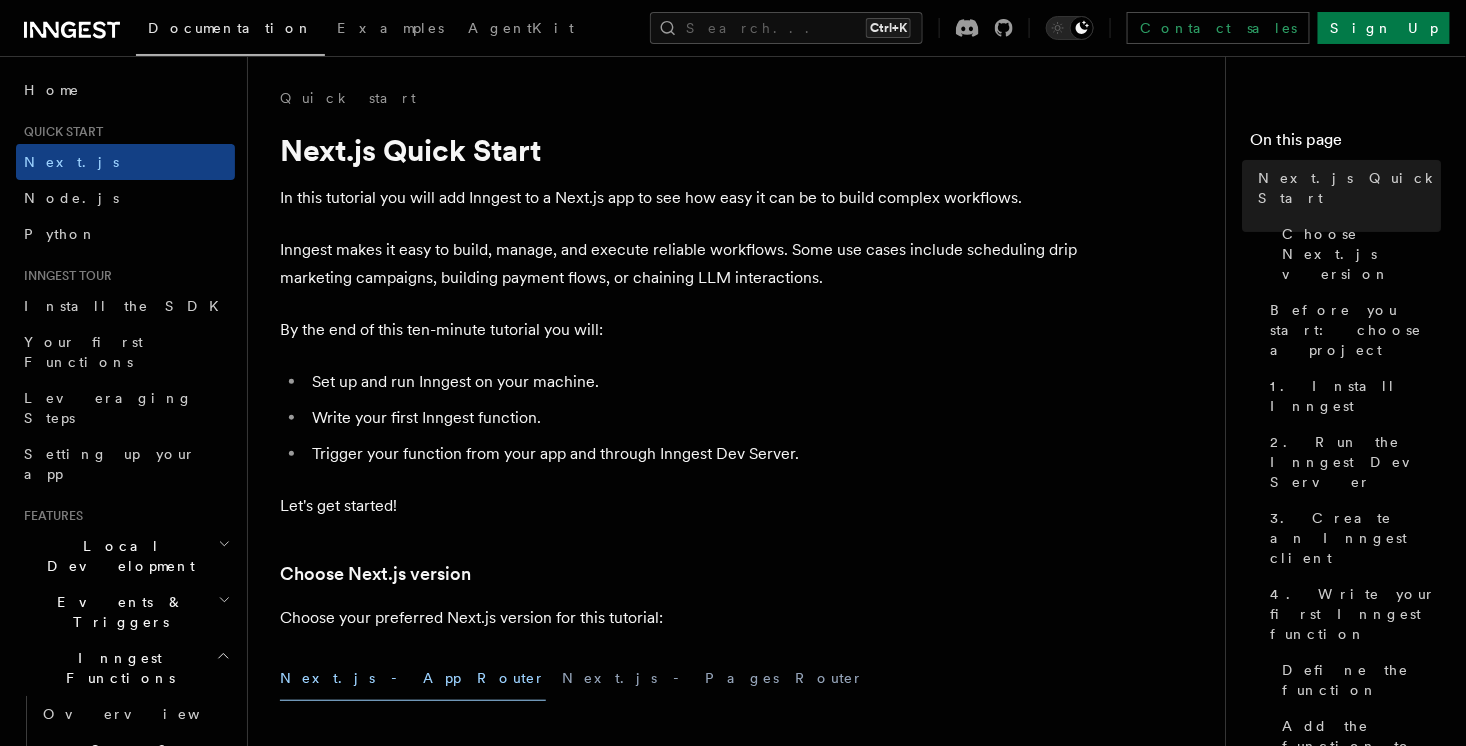 click 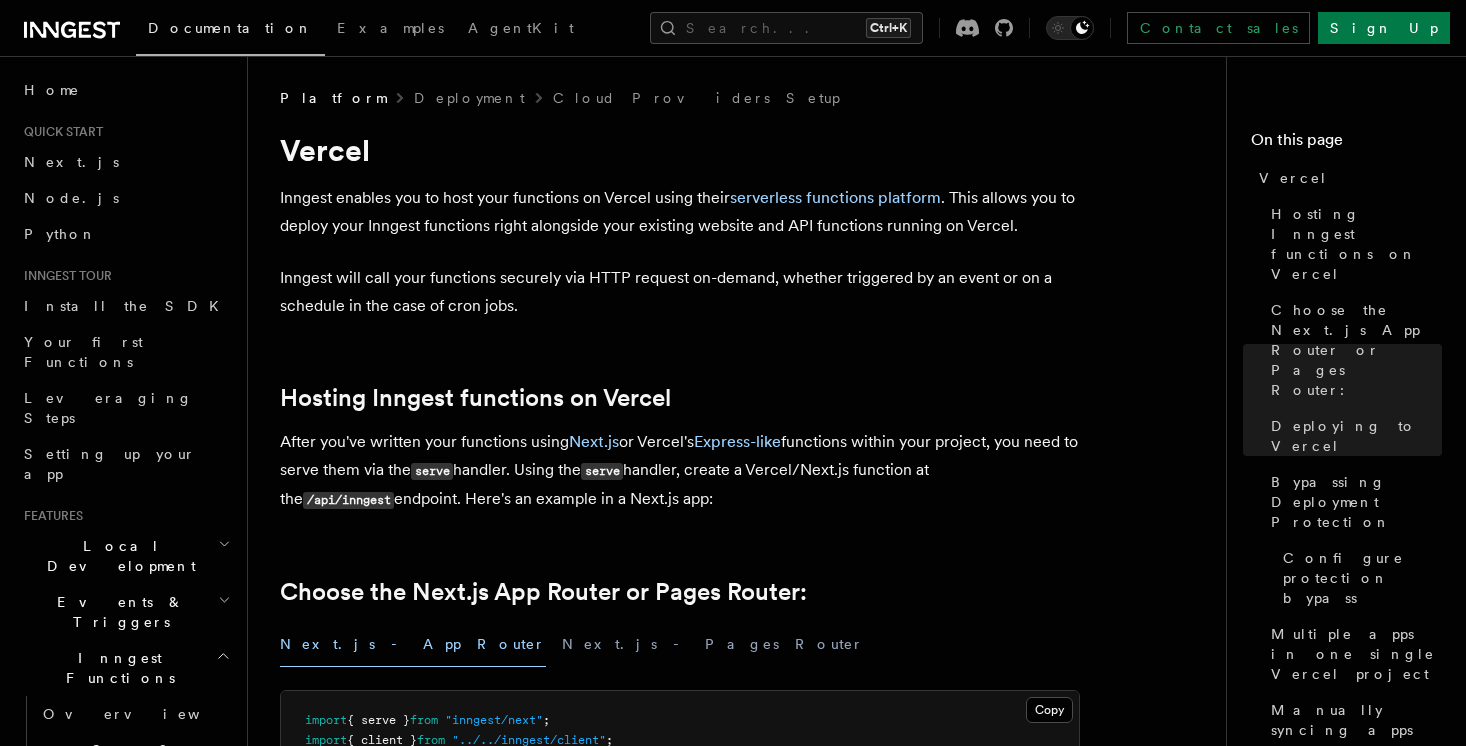 scroll, scrollTop: 1595, scrollLeft: 0, axis: vertical 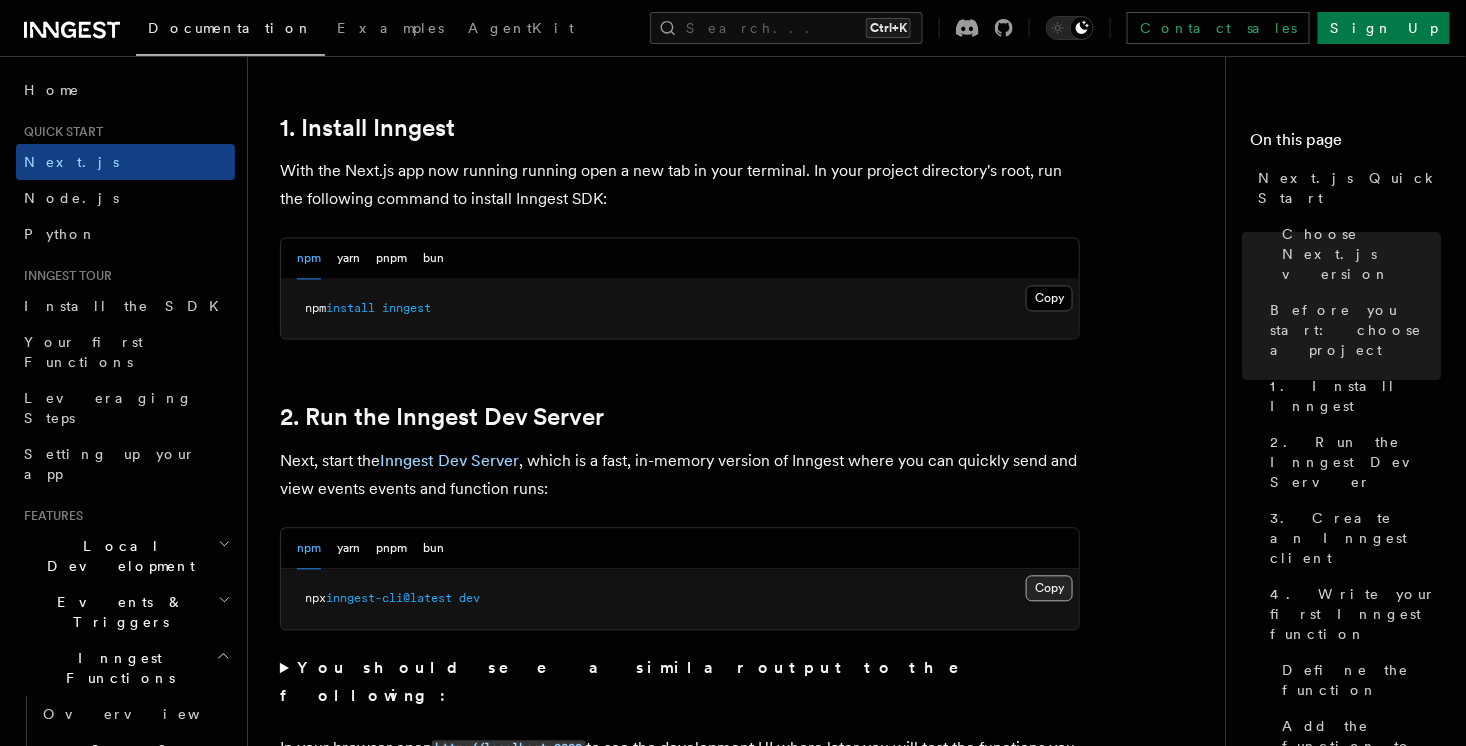 click on "Copy Copied" at bounding box center (1049, 589) 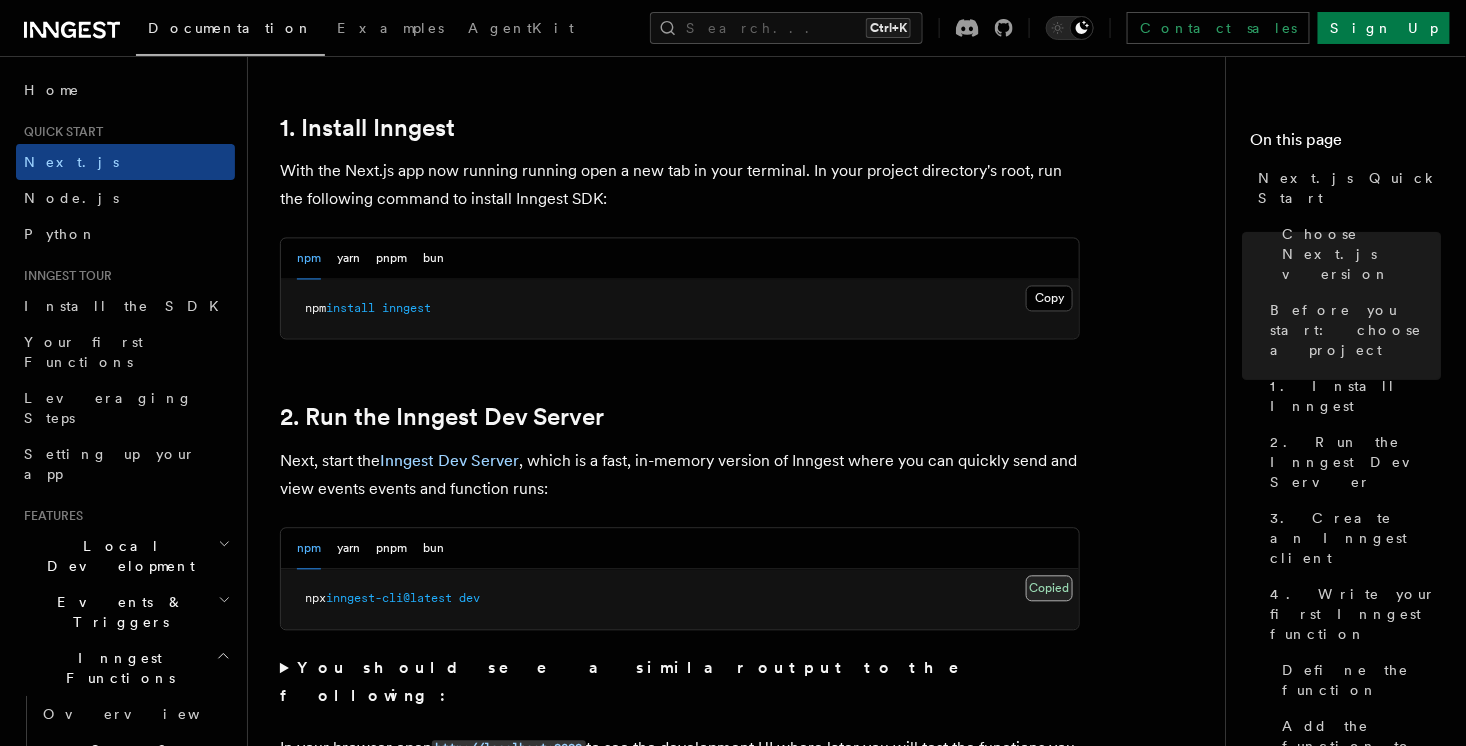 type 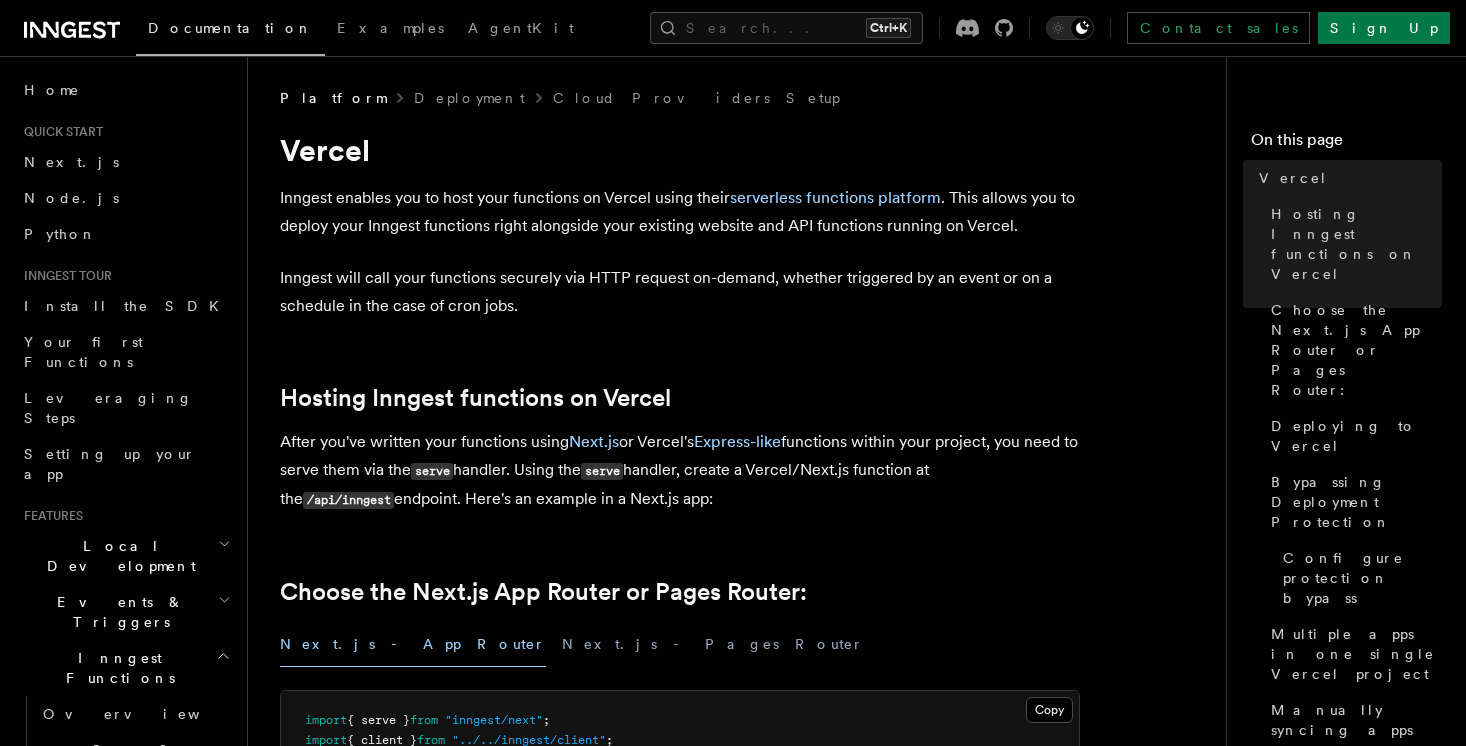 scroll, scrollTop: 0, scrollLeft: 0, axis: both 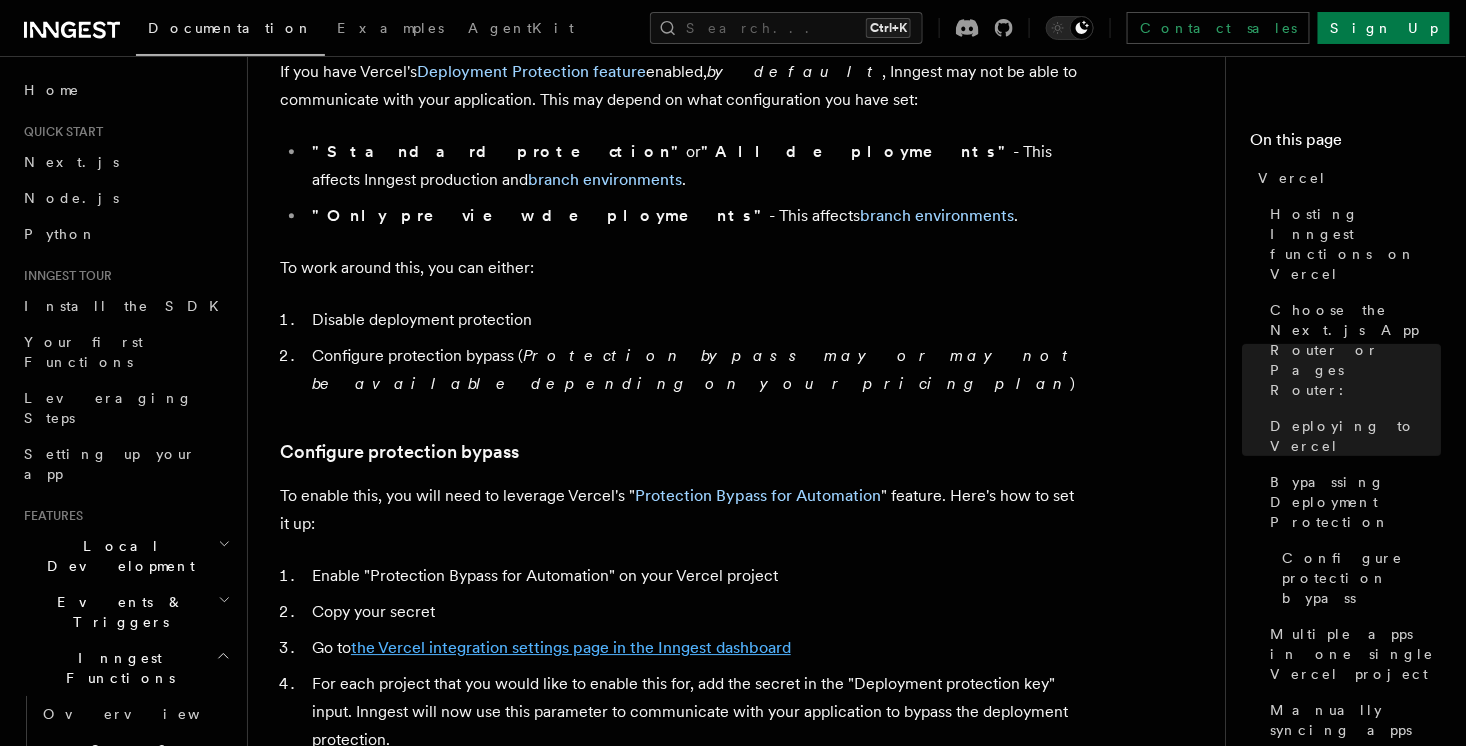 click on "the Vercel integration settings page in the Inngest dashboard" at bounding box center [571, 647] 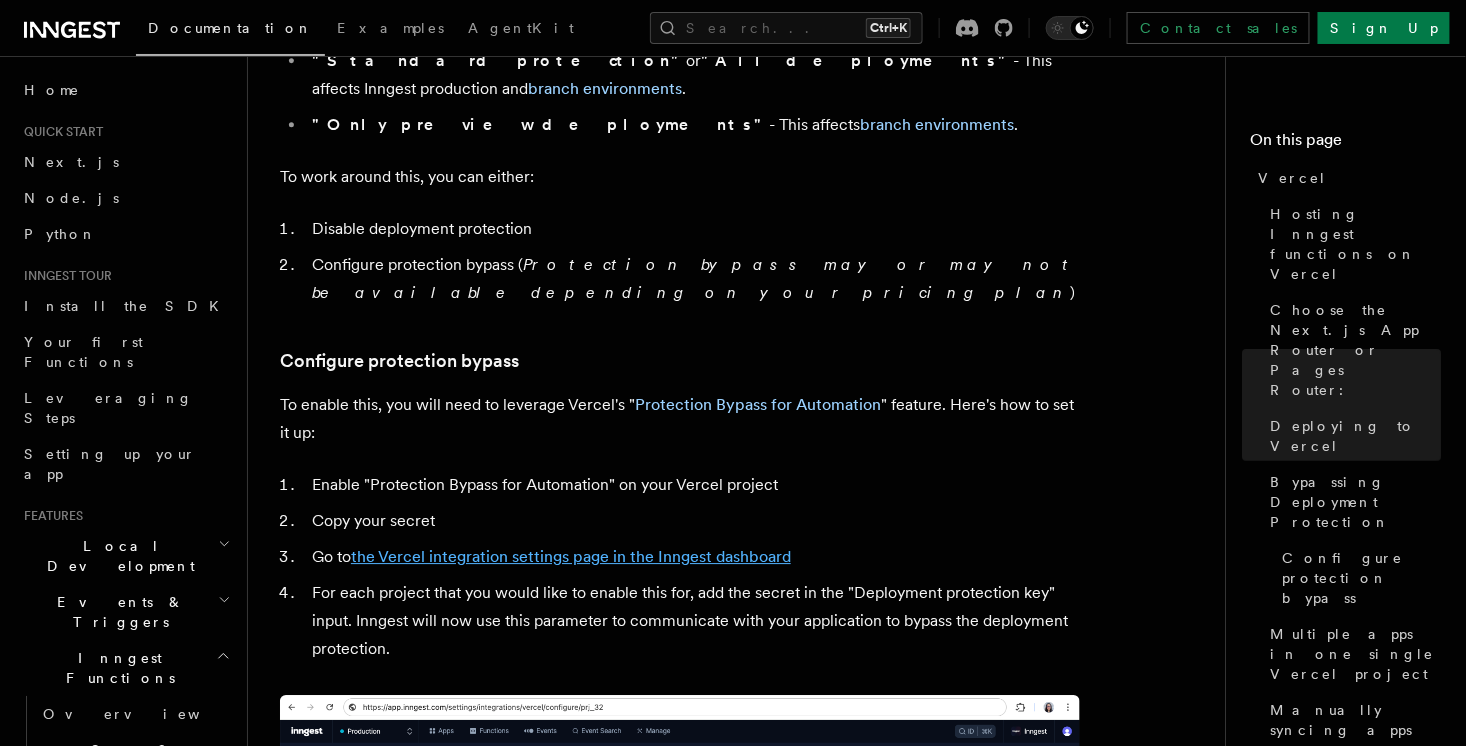 scroll, scrollTop: 929, scrollLeft: 0, axis: vertical 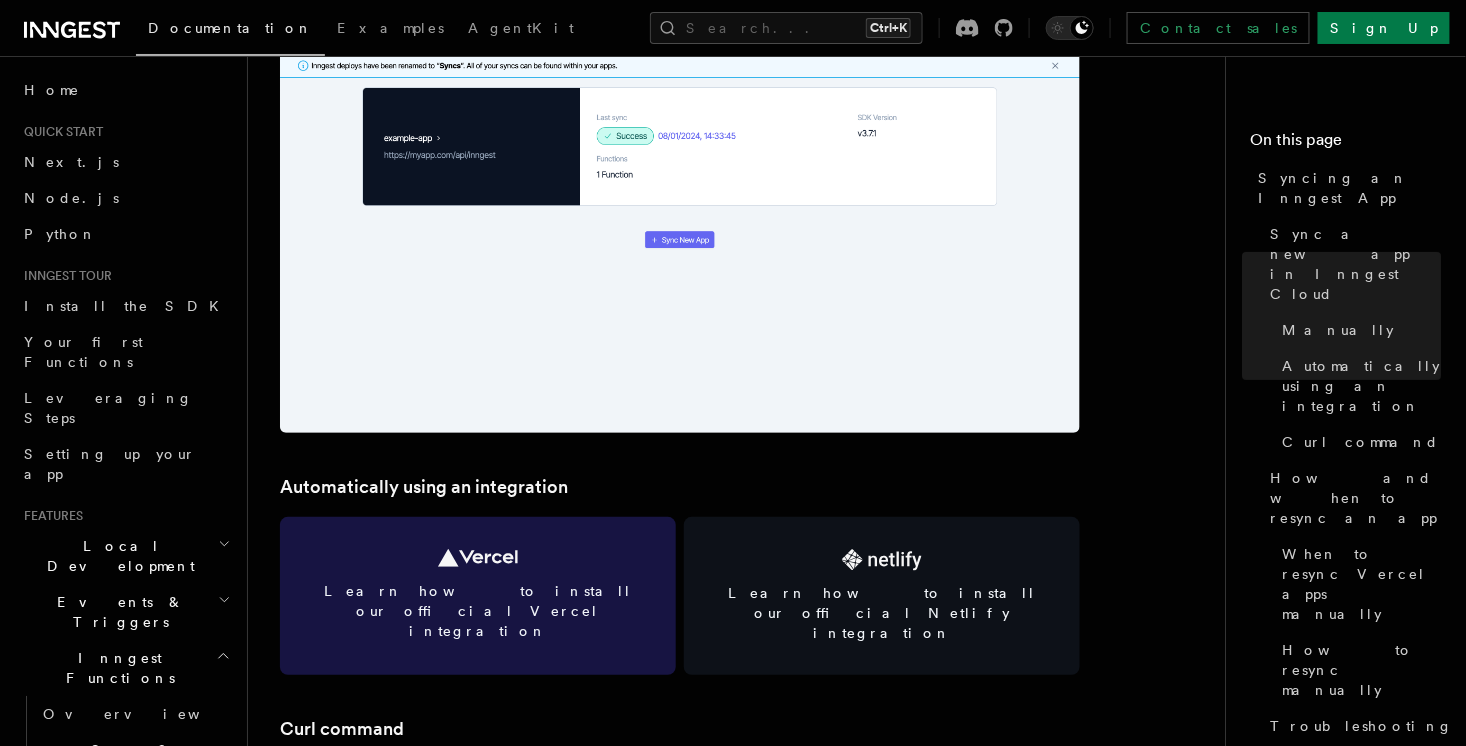 click on "Learn how to install our official Vercel integration" at bounding box center [478, 611] 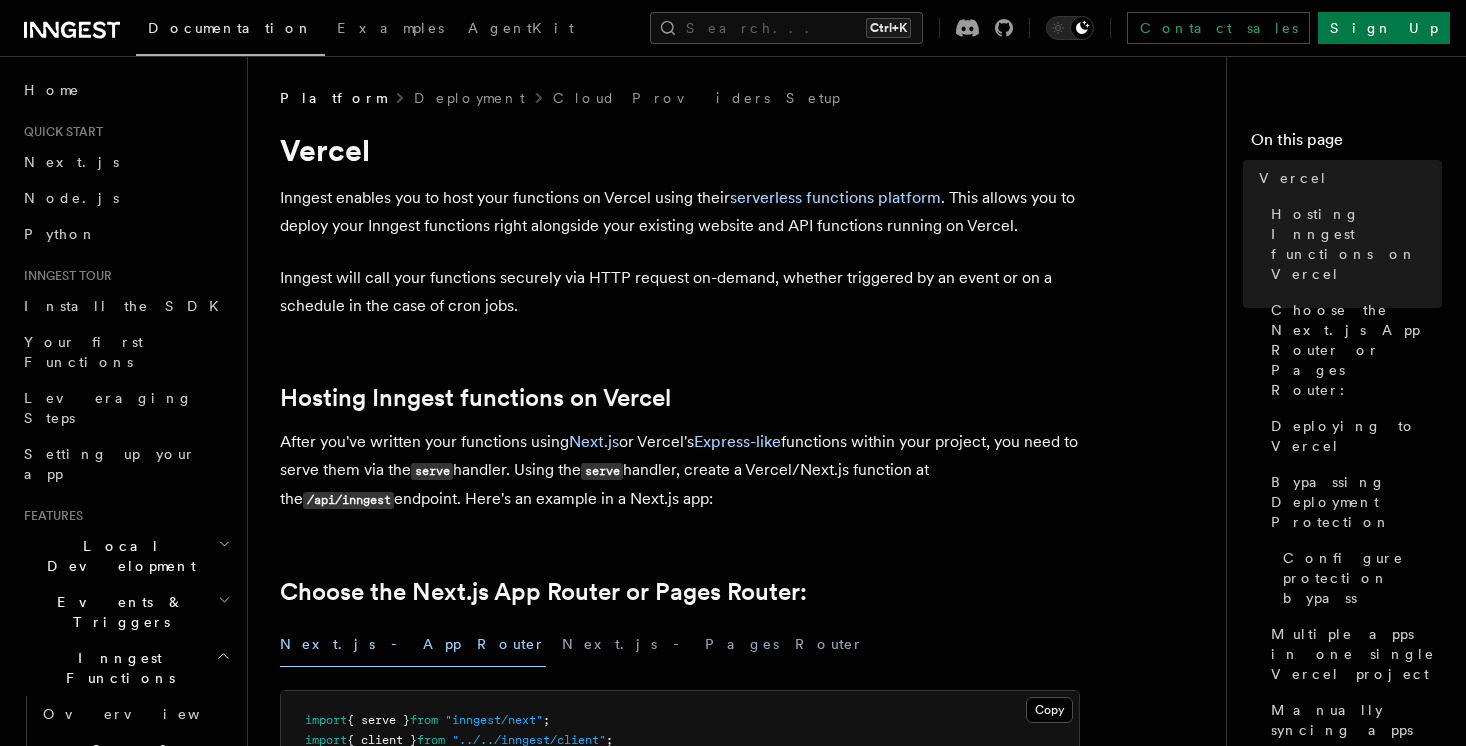 scroll, scrollTop: 0, scrollLeft: 0, axis: both 